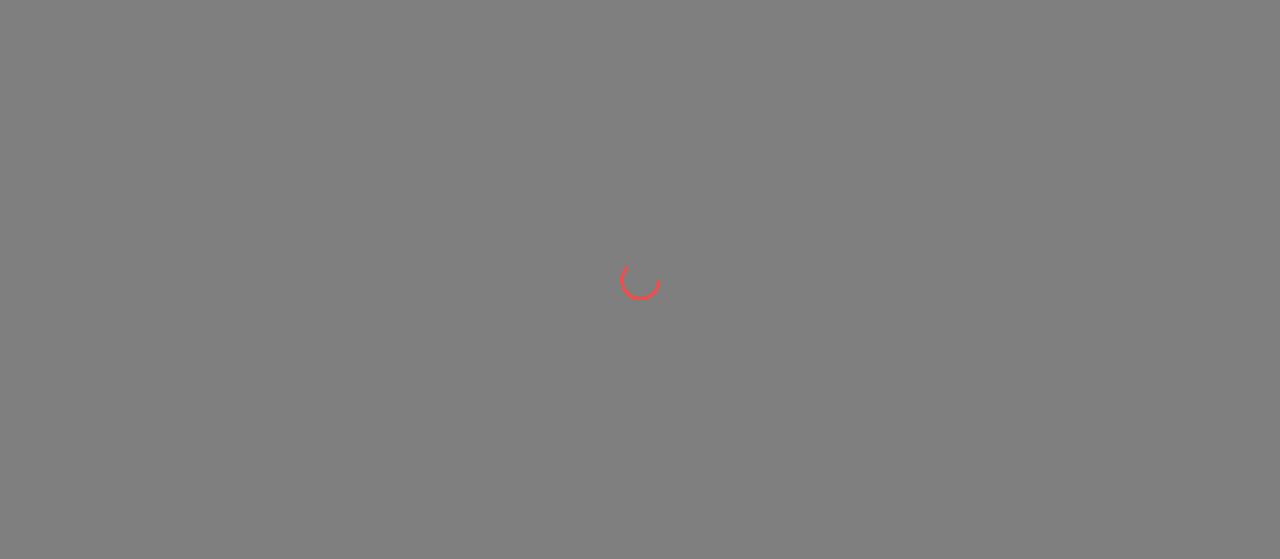scroll, scrollTop: 0, scrollLeft: 0, axis: both 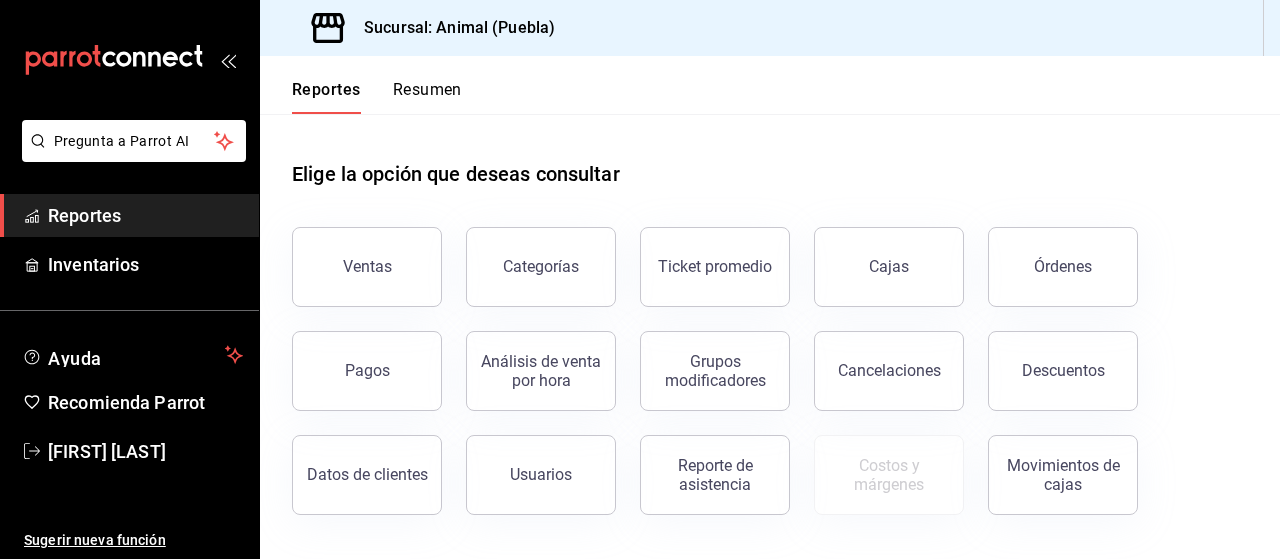 drag, startPoint x: 350, startPoint y: 232, endPoint x: 353, endPoint y: 243, distance: 11.401754 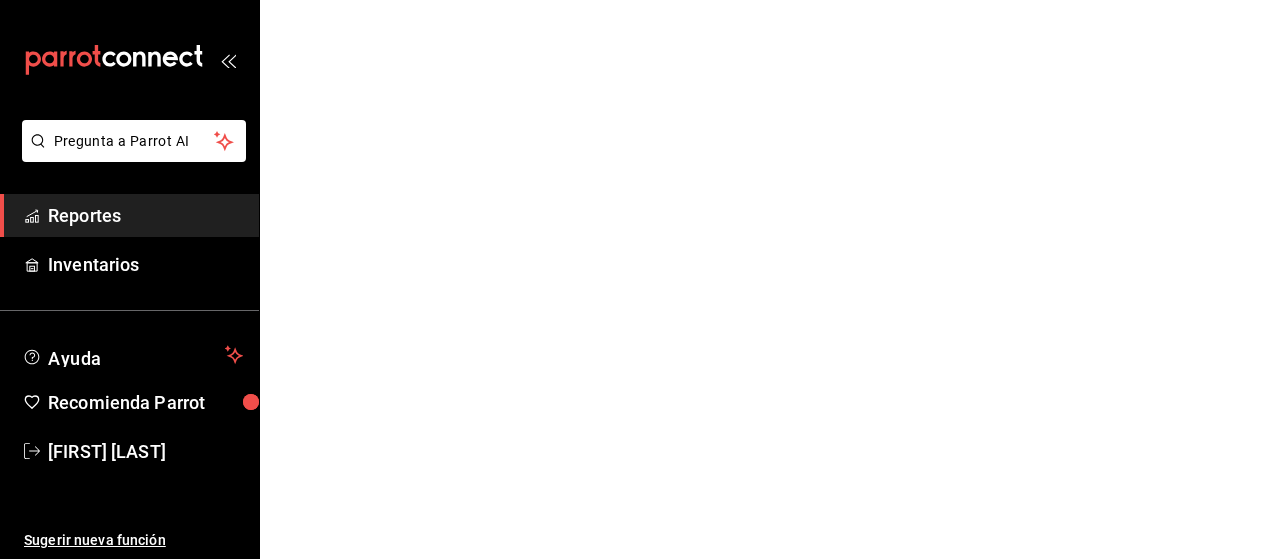click on "Pregunta a Parrot AI Reportes Inventarios Ayuda Recomienda Parrot [FIRST] [LAST] Sugerir nueva función Pregunta a Parrot AI Reportes Inventarios Ayuda Recomienda Parrot [FIRST] [LAST] Sugerir nueva función GANA 1 MES GRATIS EN TU SUSCRIPCIÓN AQUÍ ¿Recuerdas cómo empezó tu restaurante? Hoy puedes ayudar a un colega a tener el mismo cambio que tú viviste. Recomienda Parrot directamente desde tu Portal Administrador. Es fácil y rápido. 🎁 Por cada restaurante que se una, ganas 1 mes gratis. Ver video tutorial Ir a video Visitar centro de ayuda (81) 2046 6363 soporte@parrotsoftware.io Visitar centro de ayuda (81) 2046 6363 soporte@parrotsoftware.io" at bounding box center (640, 0) 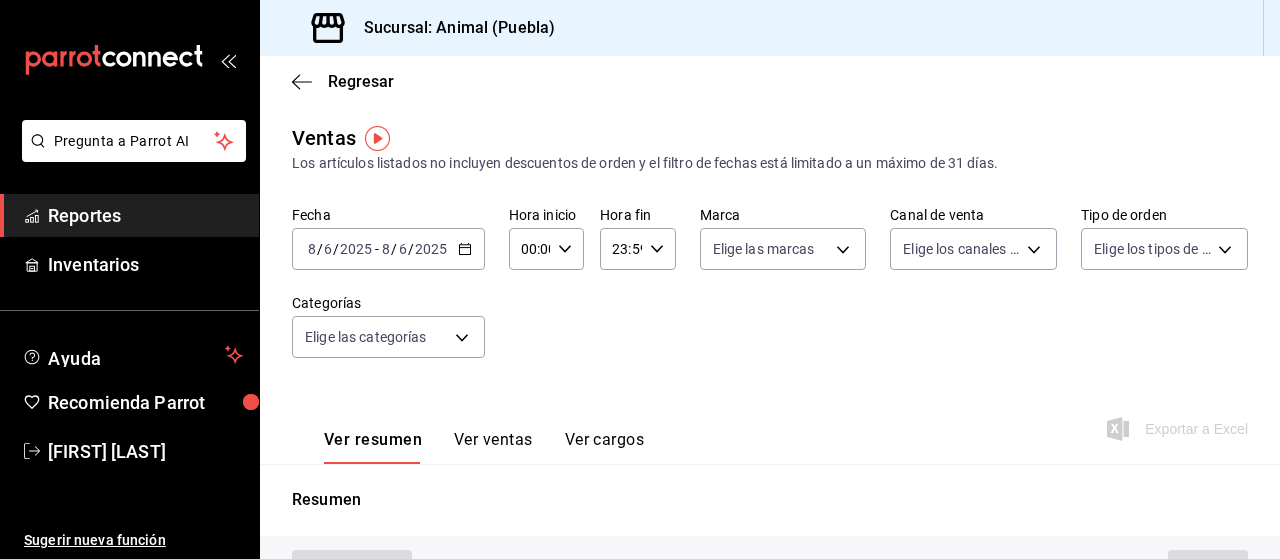 type on "PARROT,UBER_EATS,RAPPI,DIDI_FOOD,ONLINE" 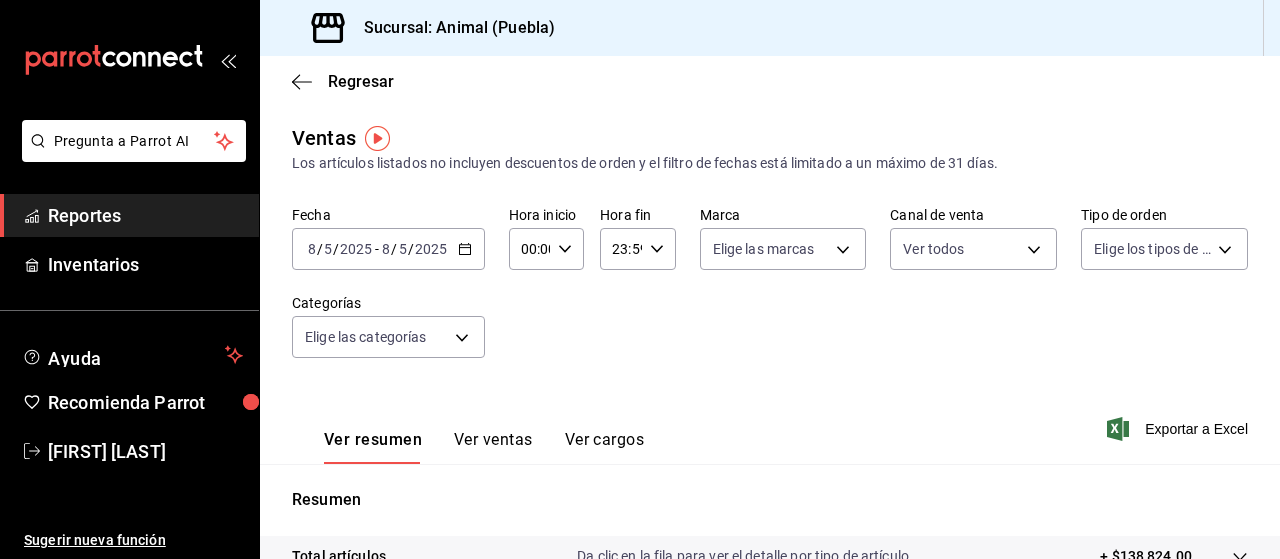click 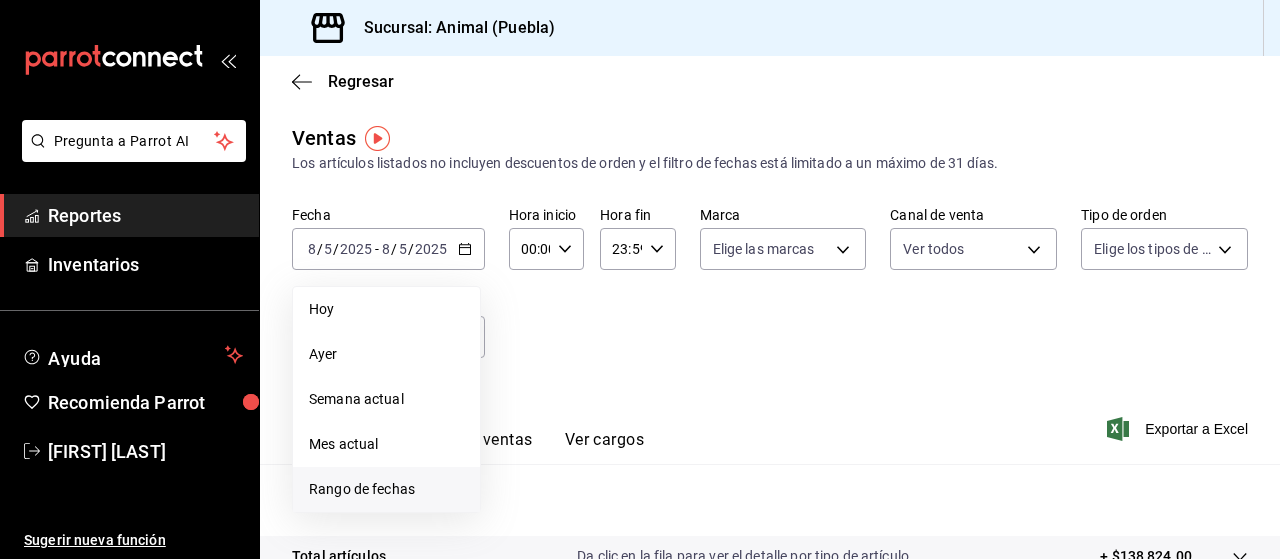 click on "Rango de fechas" at bounding box center (386, 489) 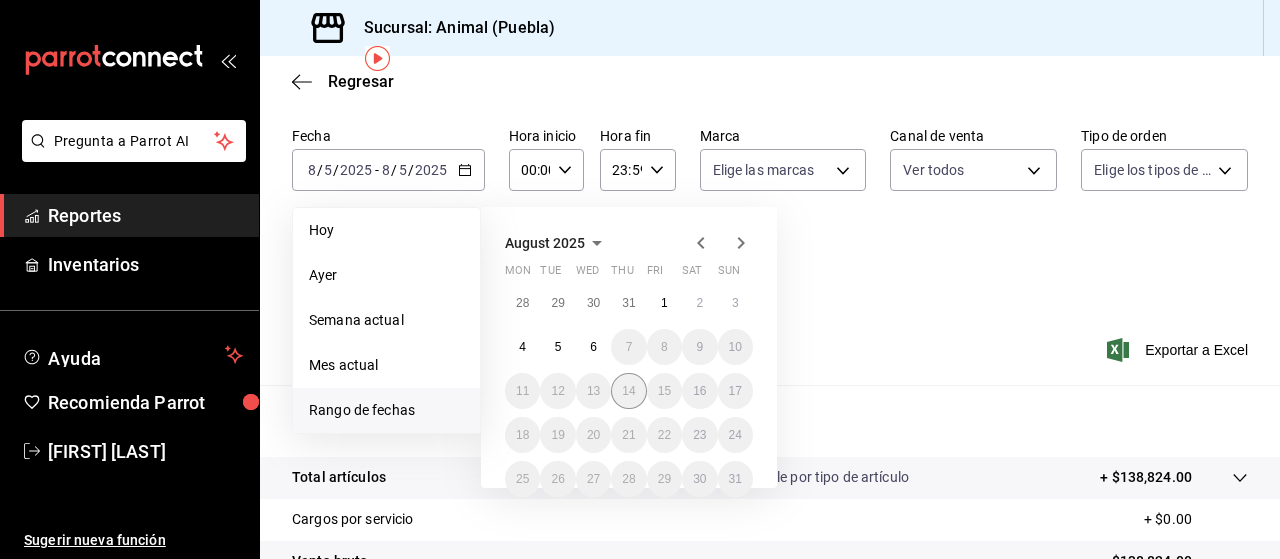 scroll, scrollTop: 80, scrollLeft: 0, axis: vertical 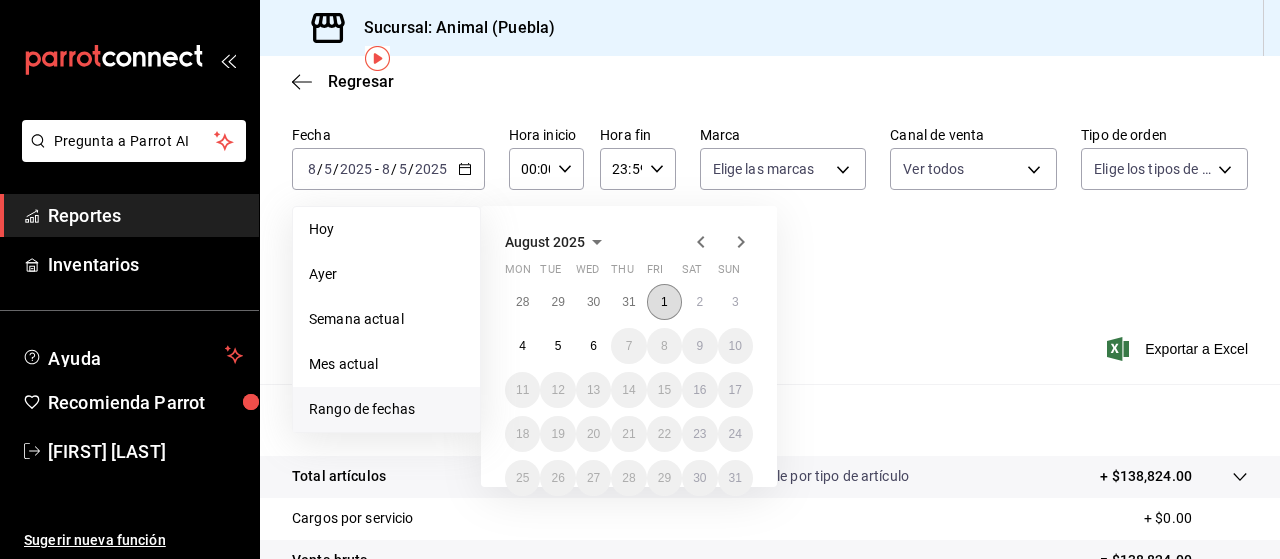 click on "1" at bounding box center (664, 302) 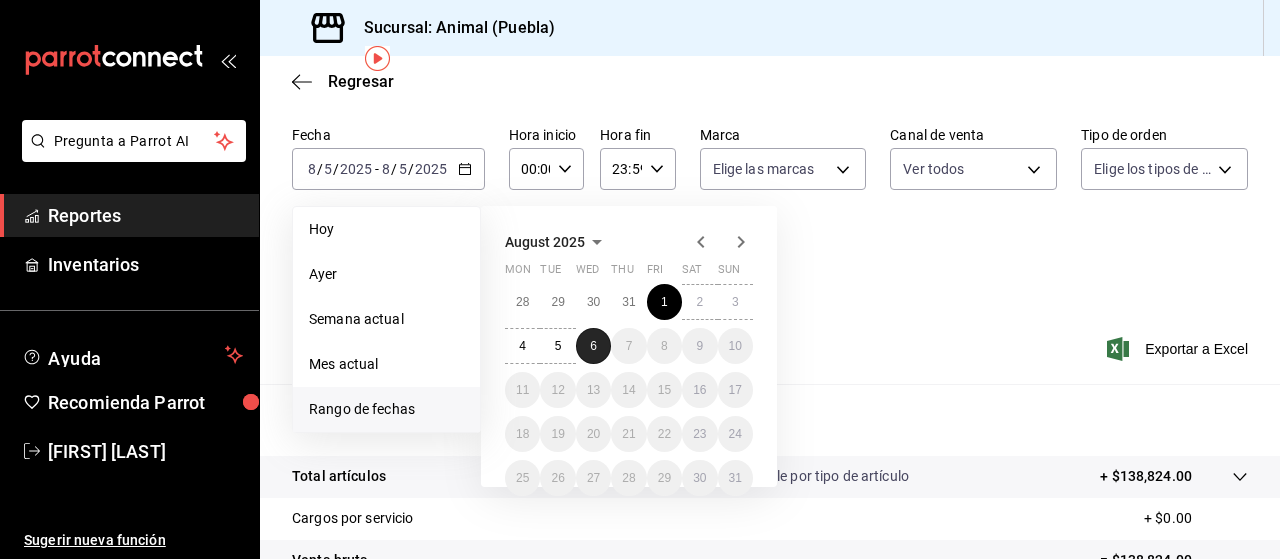 click on "6" at bounding box center [593, 346] 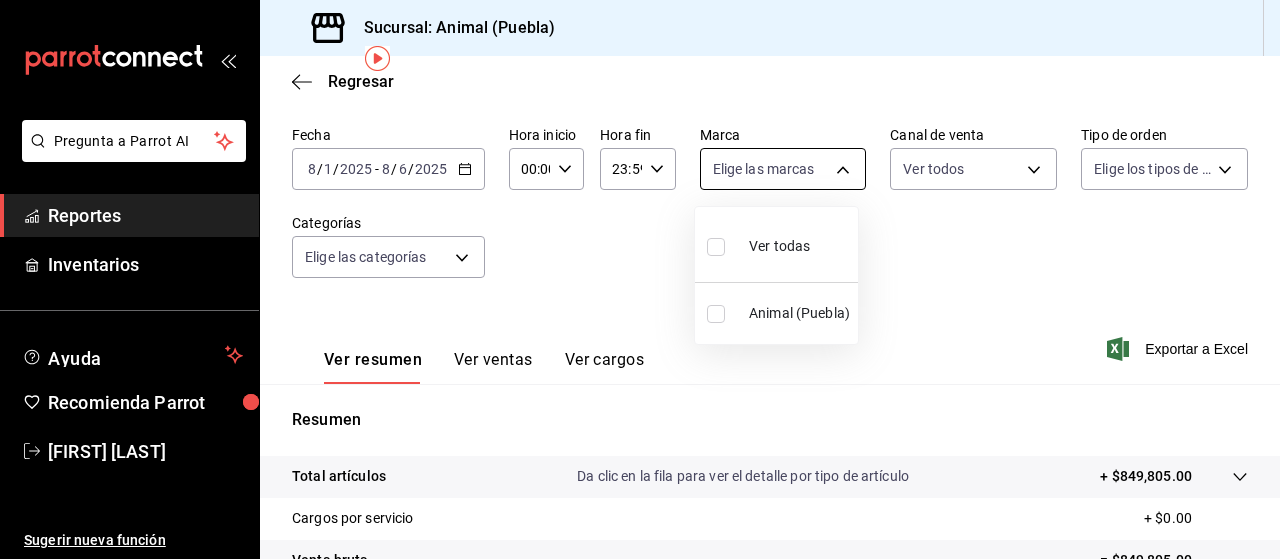 click on "Pregunta a Parrot AI Reportes Inventarios Ayuda Recomienda Parrot [FIRST] [LAST] Sugerir nueva función Sucursal: Animal ([CITY]) Regresar Ventas Los artículos listados no incluyen descuentos de orden y el filtro de fechas está limitado a un máximo de 31 días. Fecha 2025-08-01 8 / 1 / 2025 - 2025-08-06 8 / 6 / 2025 Hora inicio 00:00 Hora inicio Hora fin 23:59 Hora fin Marca Elige las marcas Canal de venta Ver todos PARROT,UBER_EATS,RAPPI,DIDI_FOOD,ONLINE Tipo de orden Elige los tipos de orden Categorías Elige las categorías Ver resumen Ver ventas Ver cargos Exportar a Excel Resumen Total artículos Da clic en la fila para ver el detalle por tipo de artículo + $849,805.00 Cargos por servicio + $0.00 Venta bruta = $849,805.00 Descuentos totales - $682.80 Certificados de regalo - $9,482.00 Venta total = $839,640.20 Impuestos - $115,812.44 Venta neta = $723,827.76 Pregunta a Parrot AI Reportes Inventarios Ayuda Recomienda Parrot [FIRST] [LAST] Sugerir nueva función Ver video tutorial" at bounding box center [640, 279] 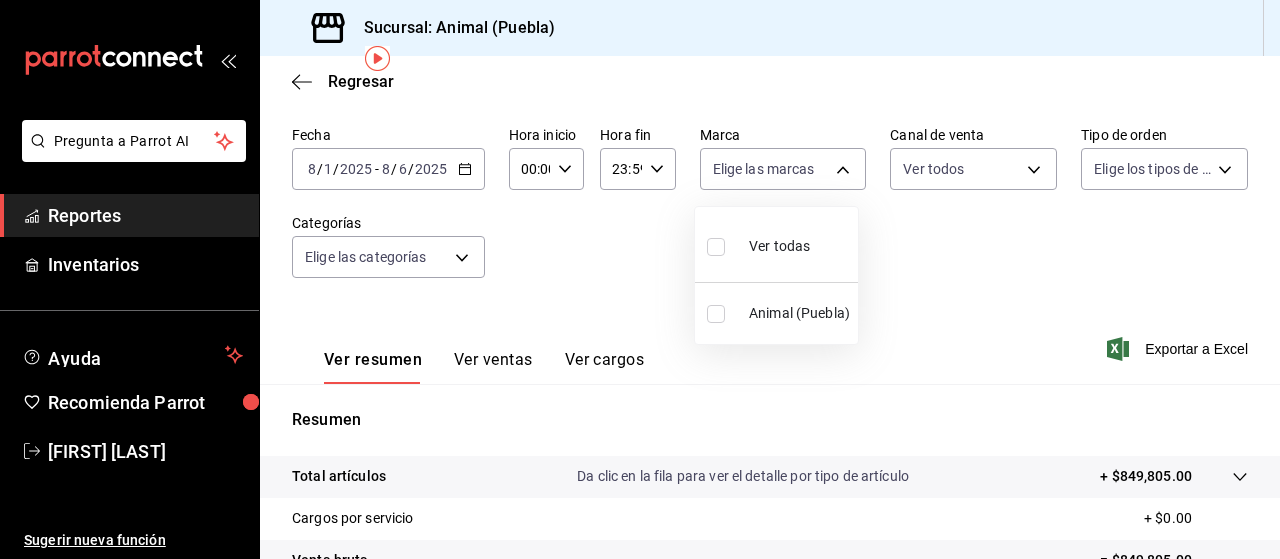 click at bounding box center (716, 247) 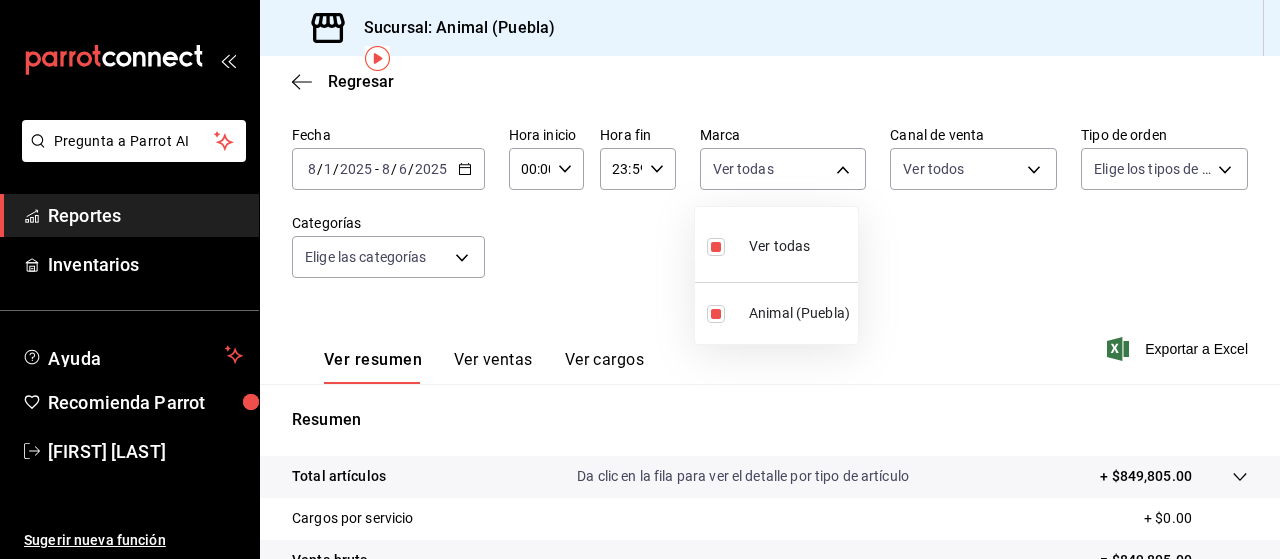 click at bounding box center [640, 279] 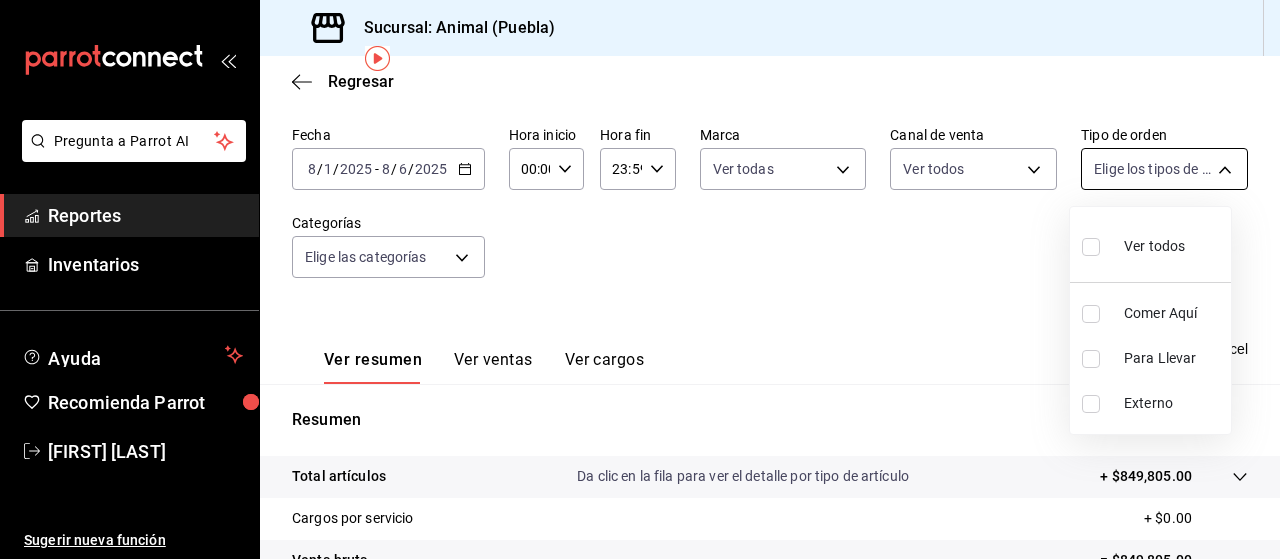 click on "Pregunta a Parrot AI Reportes Inventarios Ayuda Recomienda Parrot [FIRST] [LAST] Sugerir nueva función Sucursal: Animal ([CITY]) Regresar Ventas Los artículos listados no incluyen descuentos de orden y el filtro de fechas está limitado a un máximo de 31 días. Fecha 2025-08-01 8 / 1 / 2025 - 2025-08-06 8 / 6 / 2025 Hora inicio 00:00 Hora inicio Hora fin 23:59 Hora fin Marca Ver todas 96838179-8fbb-4073-aae3-1789726318c8 Canal de venta Ver todos PARROT,UBER_EATS,RAPPI,DIDI_FOOD,ONLINE Tipo de orden Elige los tipos de orden Categorías Elige las categorías Ver resumen Ver ventas Ver cargos Exportar a Excel Resumen Total artículos Da clic en la fila para ver el detalle por tipo de artículo + $849,805.00 Cargos por servicio + $0.00 Venta bruta = $849,805.00 Descuentos totales - $682.80 Certificados de regalo - $9,482.00 Venta total = $839,640.20 Impuestos - $115,812.44 Venta neta = $723,827.76 Pregunta a Parrot AI Reportes Inventarios Ayuda Recomienda Parrot [FIRST] [LAST] Ir a video" at bounding box center [640, 279] 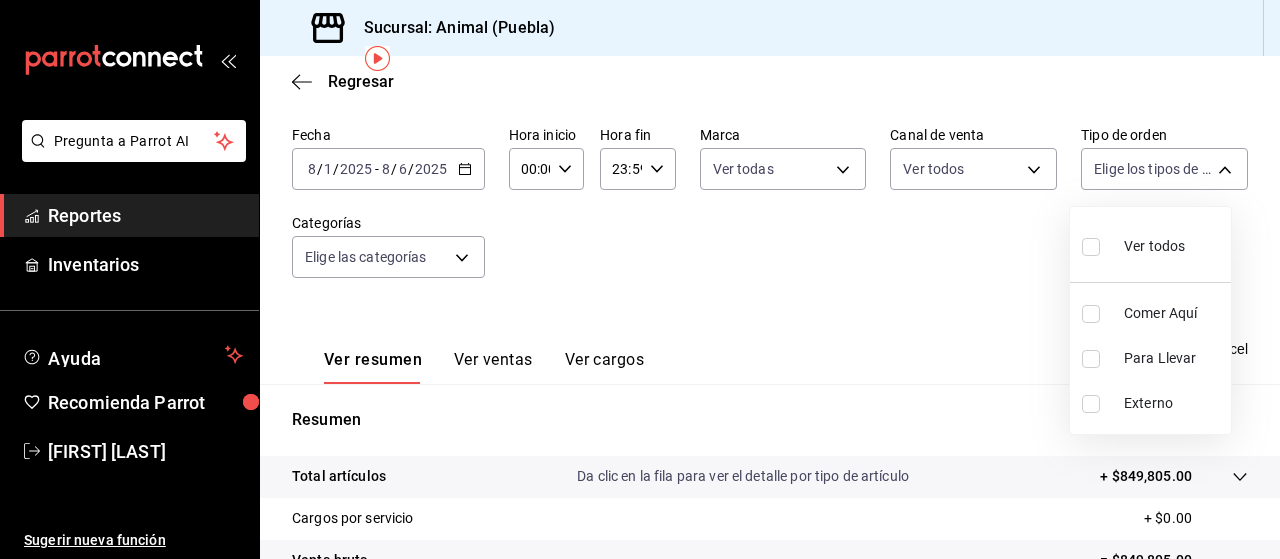 click at bounding box center (1091, 247) 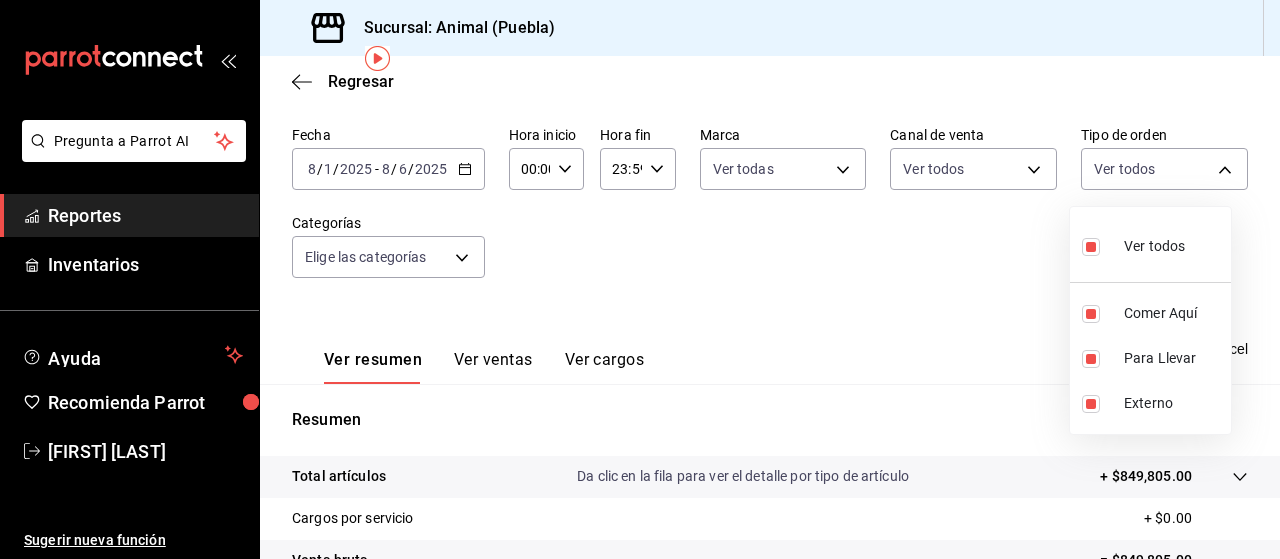 click at bounding box center [640, 279] 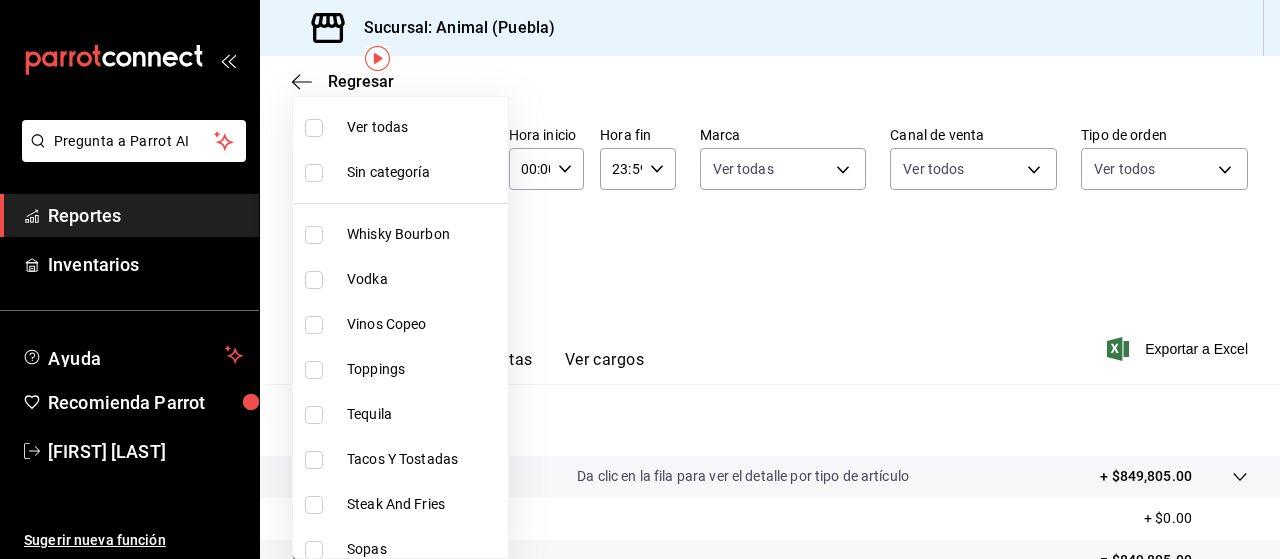 click on "Pregunta a Parrot AI Reportes Inventarios Ayuda Recomienda Parrot [FIRST] [LAST] Sugerir nueva función Sucursal: Animal ([CITY]) Regresar Ventas Los artículos listados no incluyen descuentos de orden y el filtro de fechas está limitado a un máximo de 31 días. Fecha 2025-08-01 8 / 1 / 2025 - 2025-08-06 8 / 6 / 2025 Hora inicio 00:00 Hora inicio Hora fin 23:59 Hora fin Marca Ver todas 96838179-8fbb-4073-aae3-1789726318c8 Canal de venta Ver todos PARROT,UBER_EATS,RAPPI,DIDI_FOOD,ONLINE Tipo de orden Ver todas 89cc3392-1a89-49ed-91c4-e66ea58282e1,025cf6ae-25b7-4698-bb98-3d77af74a196,EXTERNAL Categorías Elige las categorías Ver resumen Ver ventas Ver cargos Exportar a Excel Resumen Total artículos Da clic en la fila para ver el detalle por tipo de artículo + $849,805.00 Cargos por servicio + $0.00 Venta bruta = $849,805.00 Descuentos totales - $682.80 Certificados de regalo - $9,482.00 Venta total = $839,640.20 Impuestos - $115,812.44 Venta neta = $723,827.76 Pregunta a Parrot AI Reportes" at bounding box center (640, 279) 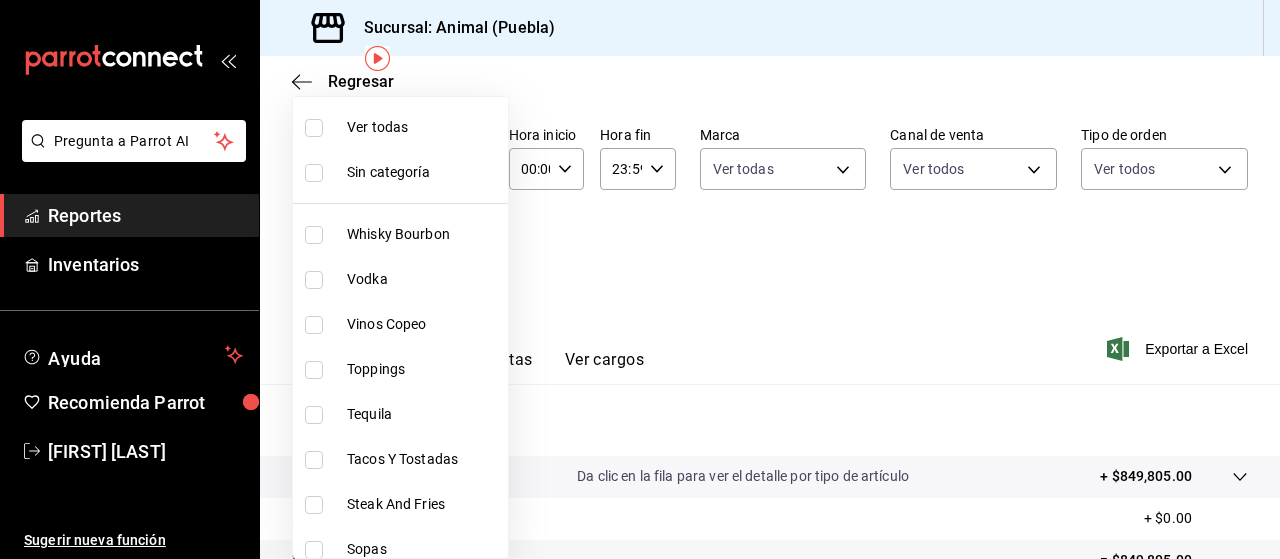 click at bounding box center (314, 128) 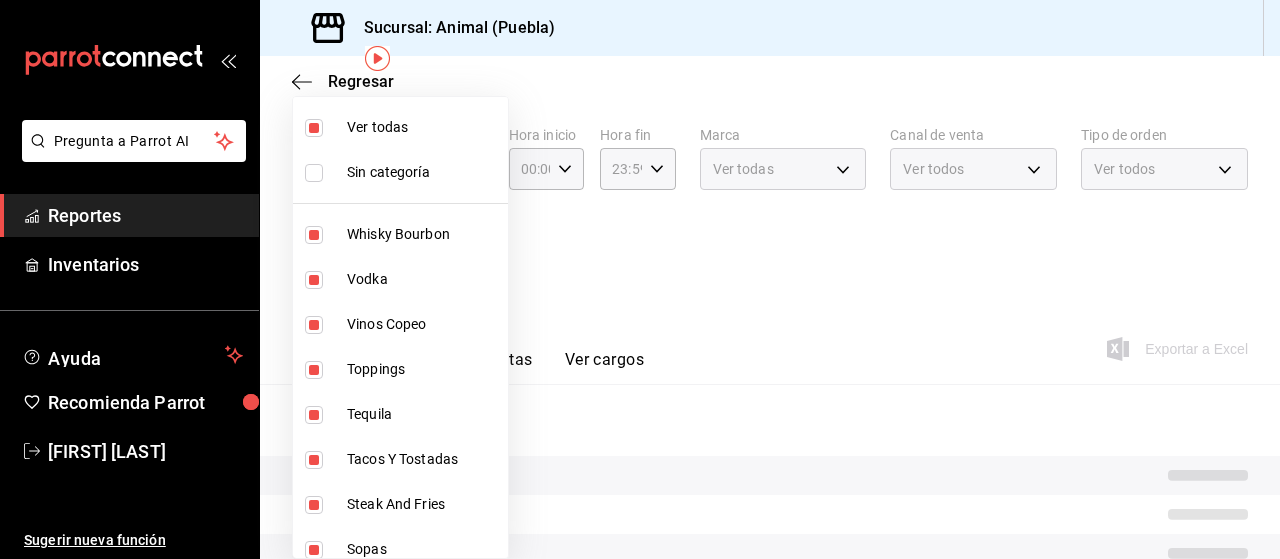 click at bounding box center (640, 279) 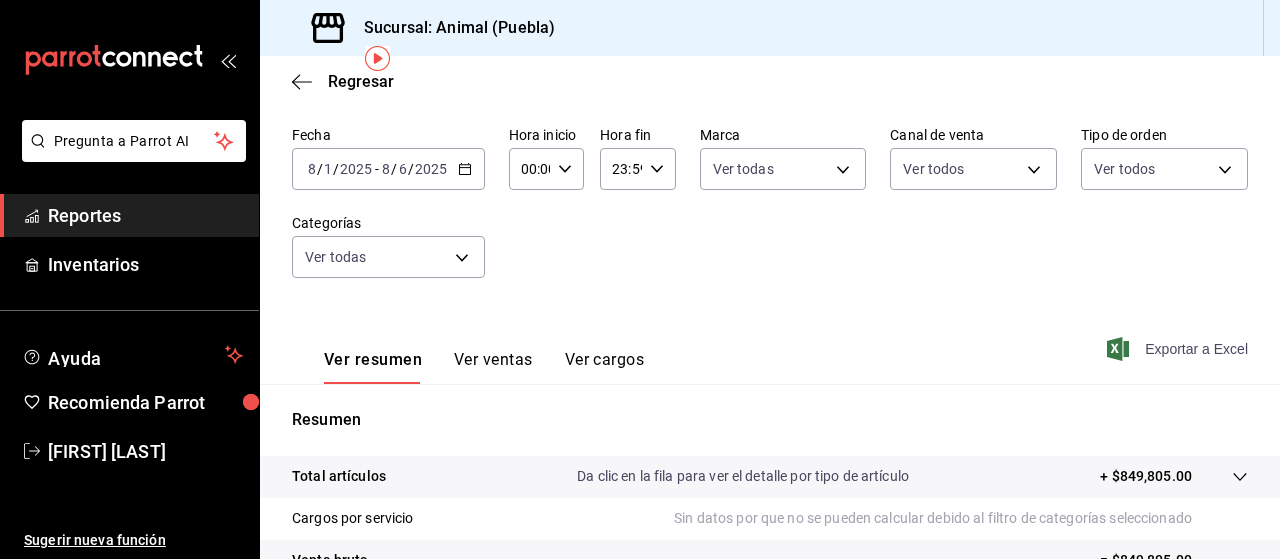 click on "Exportar a Excel" at bounding box center [1179, 349] 